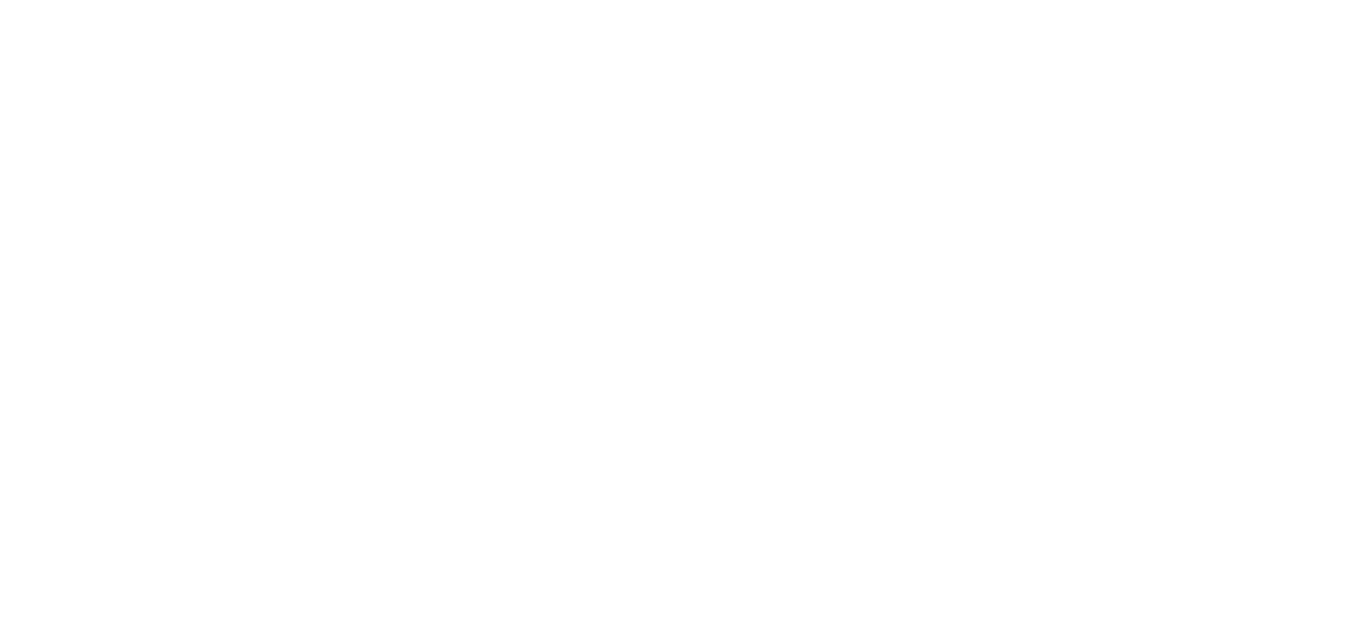 scroll, scrollTop: 0, scrollLeft: 0, axis: both 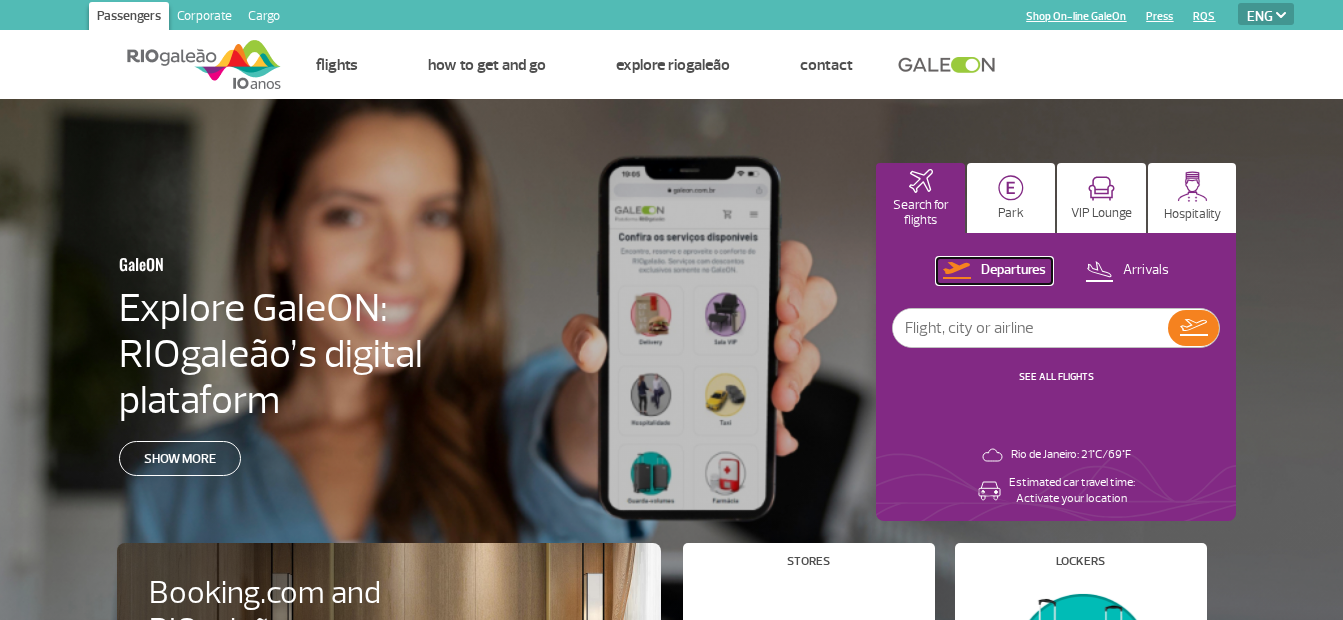 click on "Departures" at bounding box center (1013, 270) 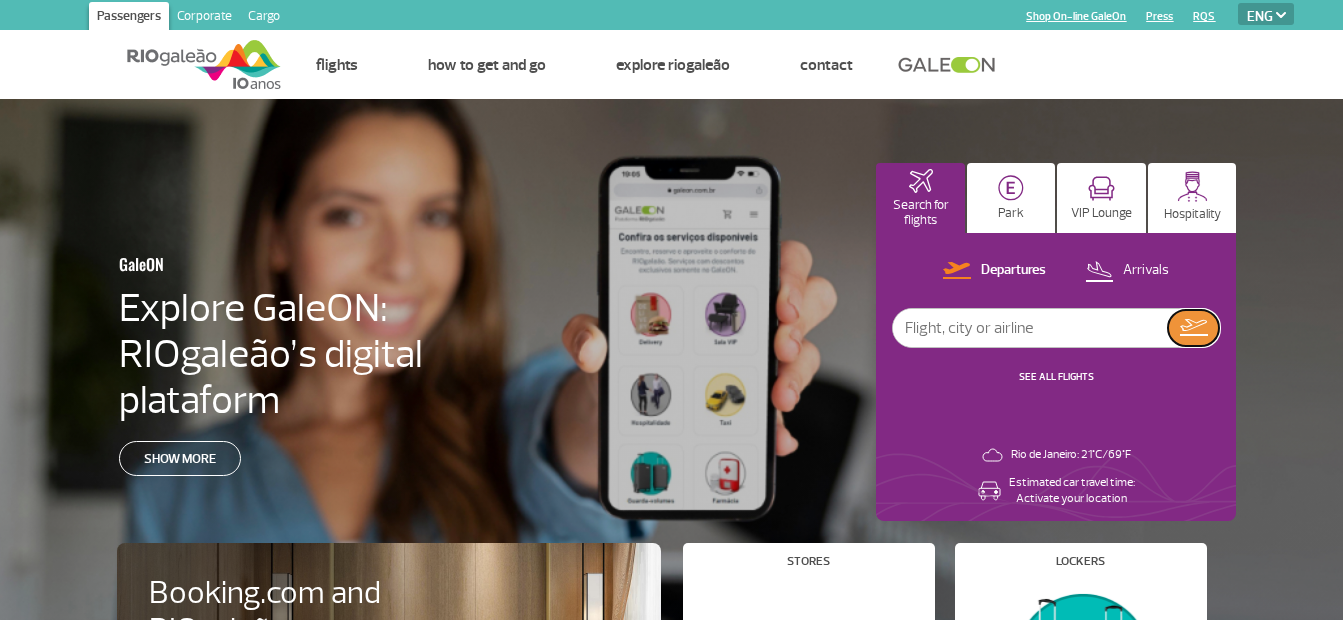 click at bounding box center (1194, 327) 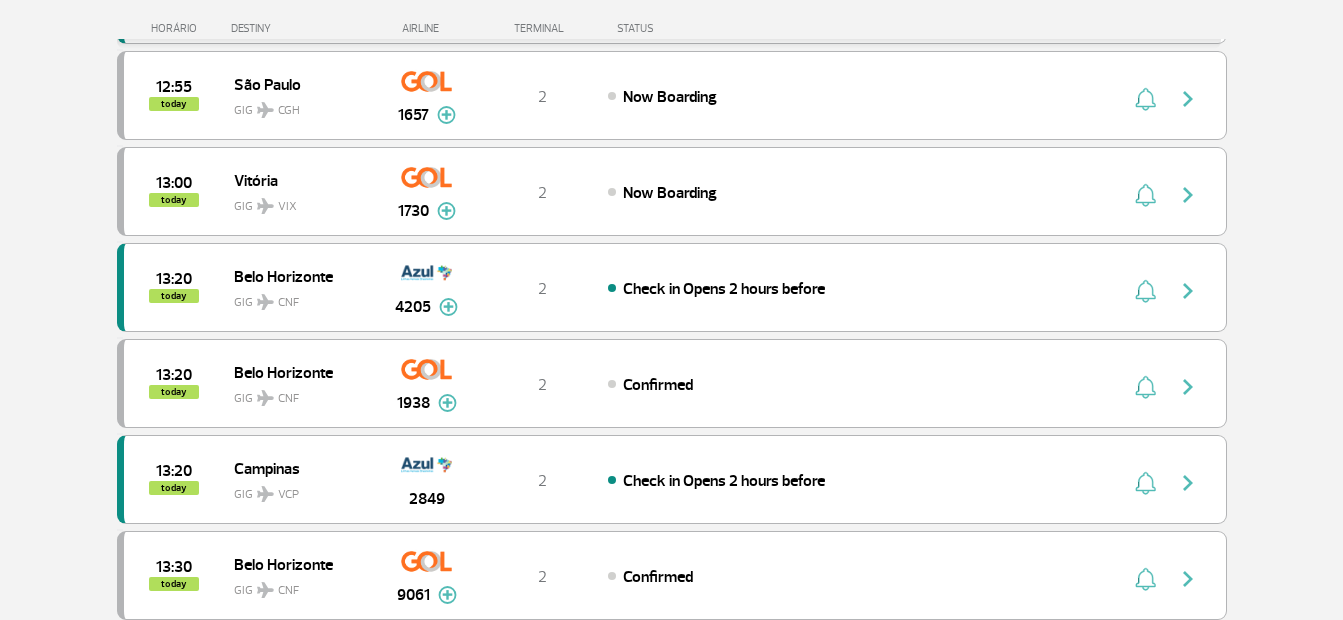 scroll, scrollTop: 1729, scrollLeft: 0, axis: vertical 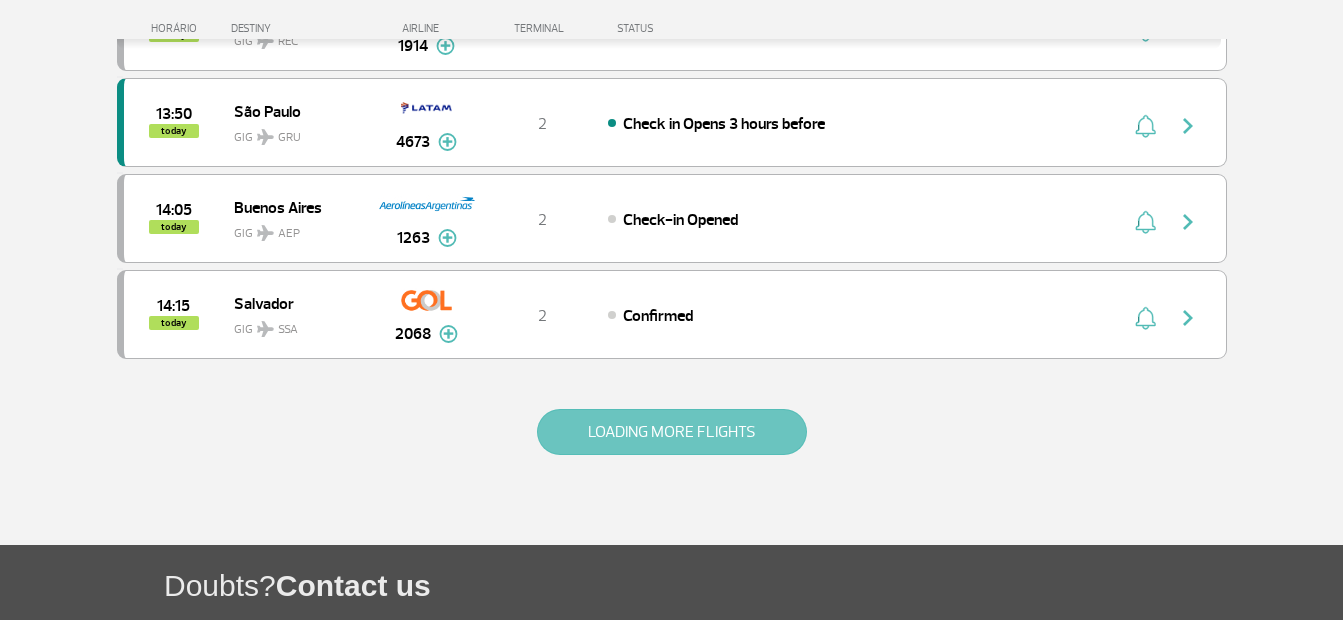 click on "LOADING MORE FLIGHTS" at bounding box center (672, 432) 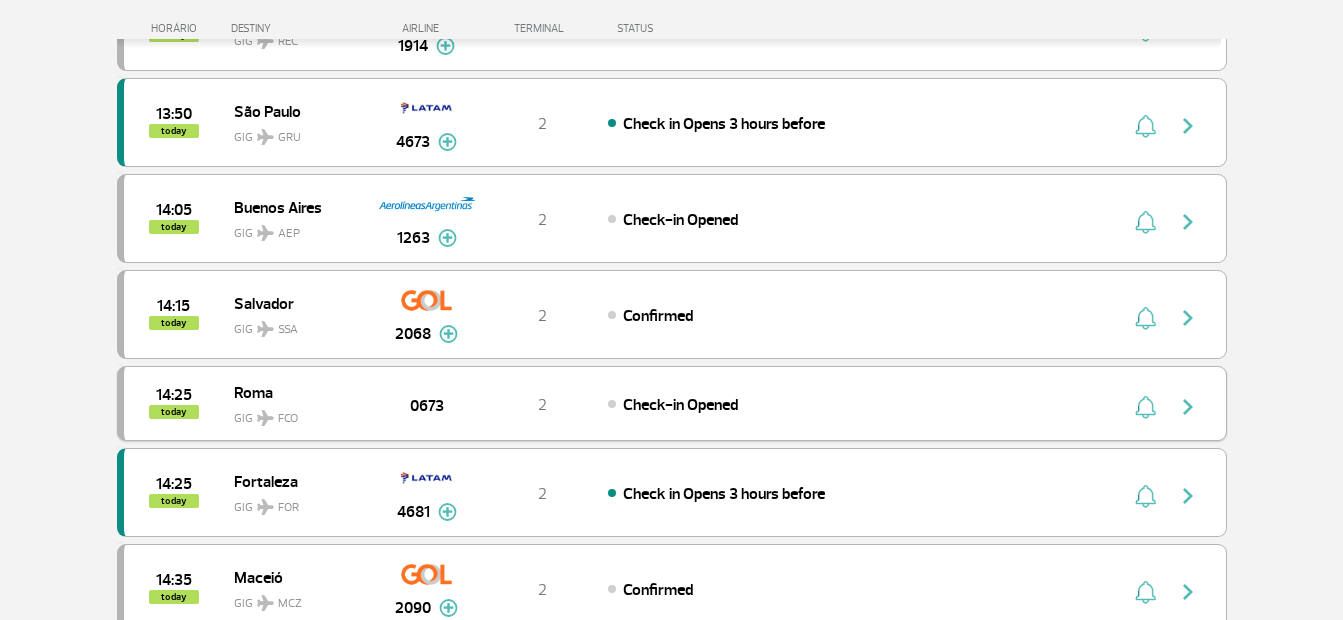 click on "Check-in Opened" at bounding box center [680, 405] 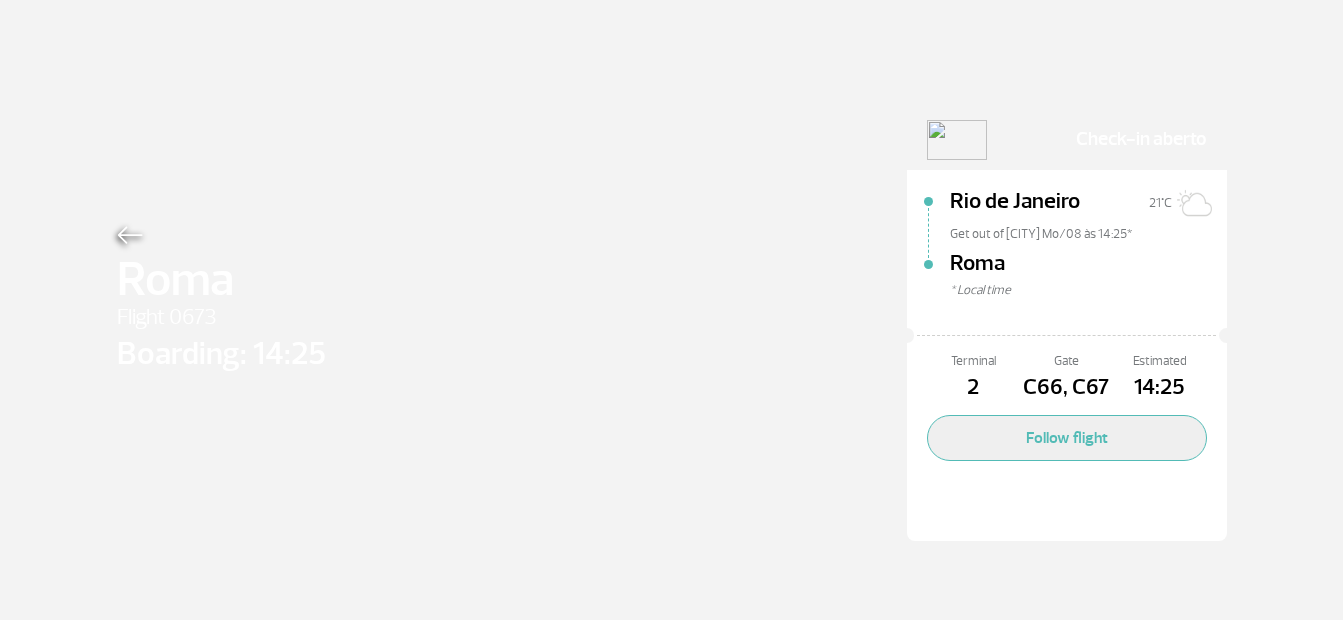 scroll, scrollTop: 0, scrollLeft: 0, axis: both 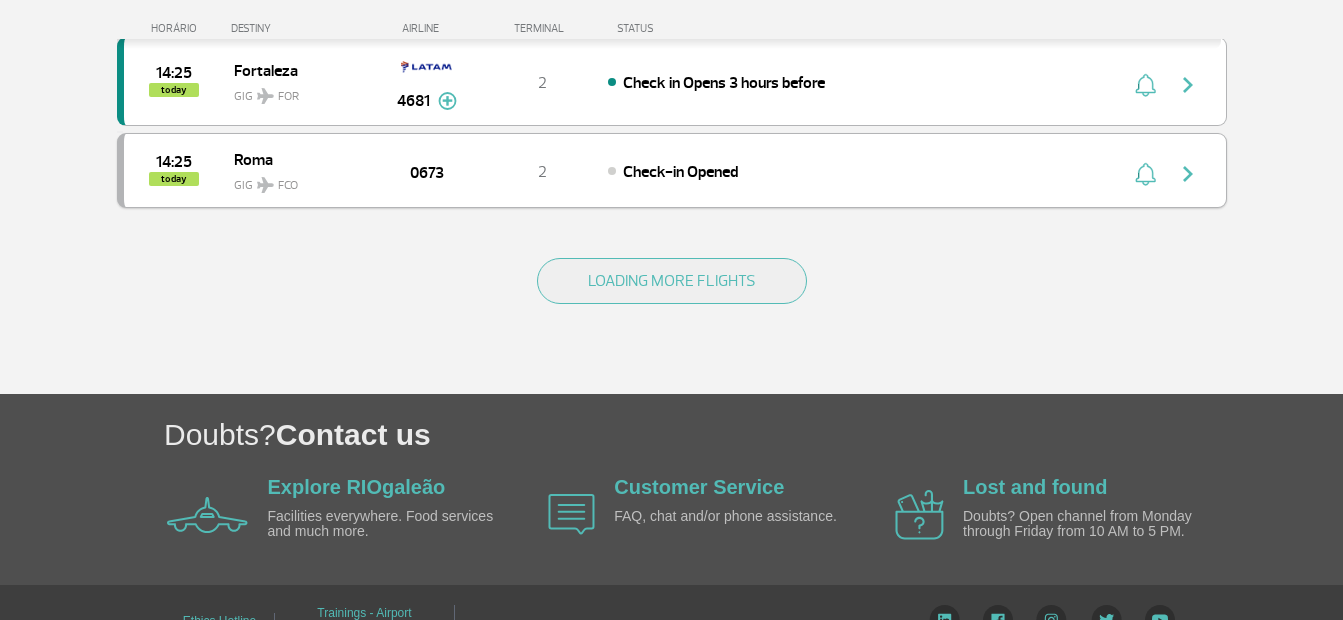 click at bounding box center [1188, 174] 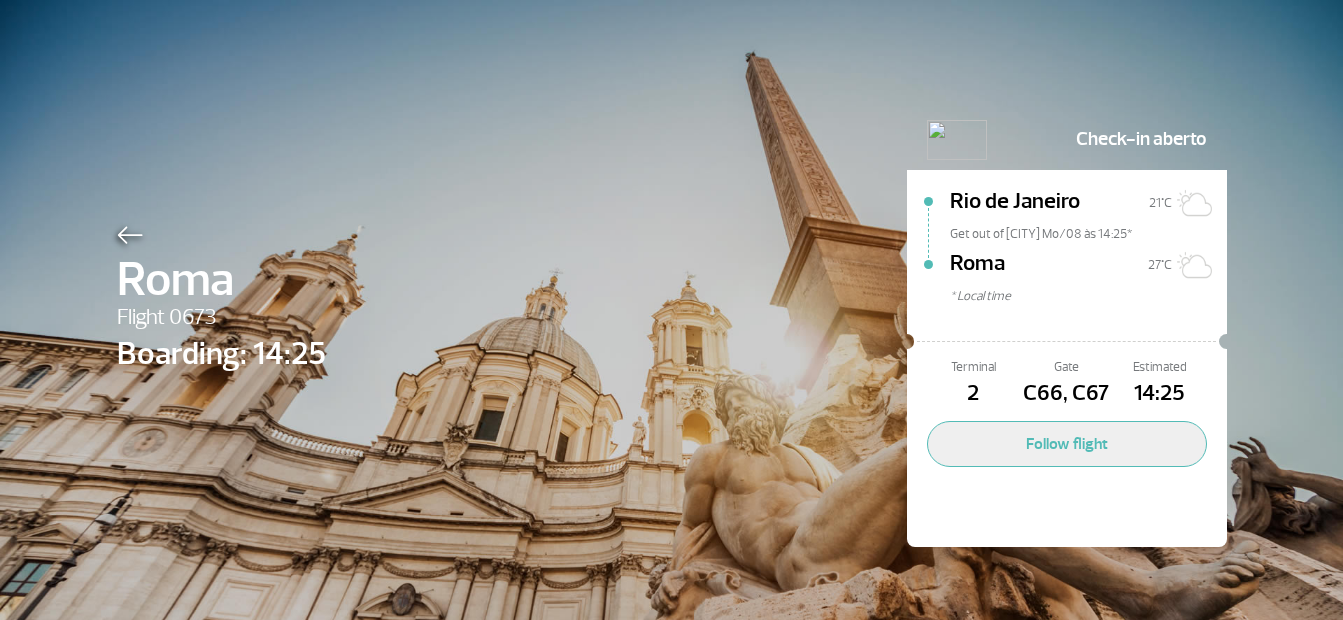 scroll, scrollTop: 0, scrollLeft: 0, axis: both 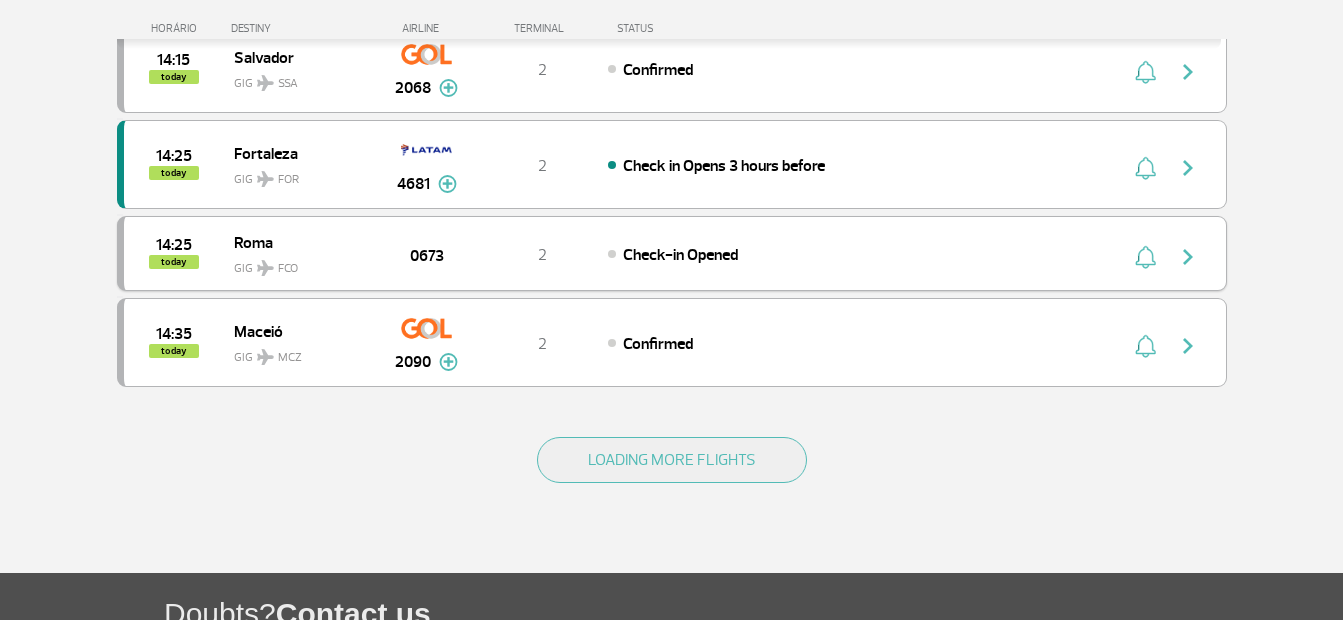 click on "GIG  FCO" at bounding box center [298, 263] 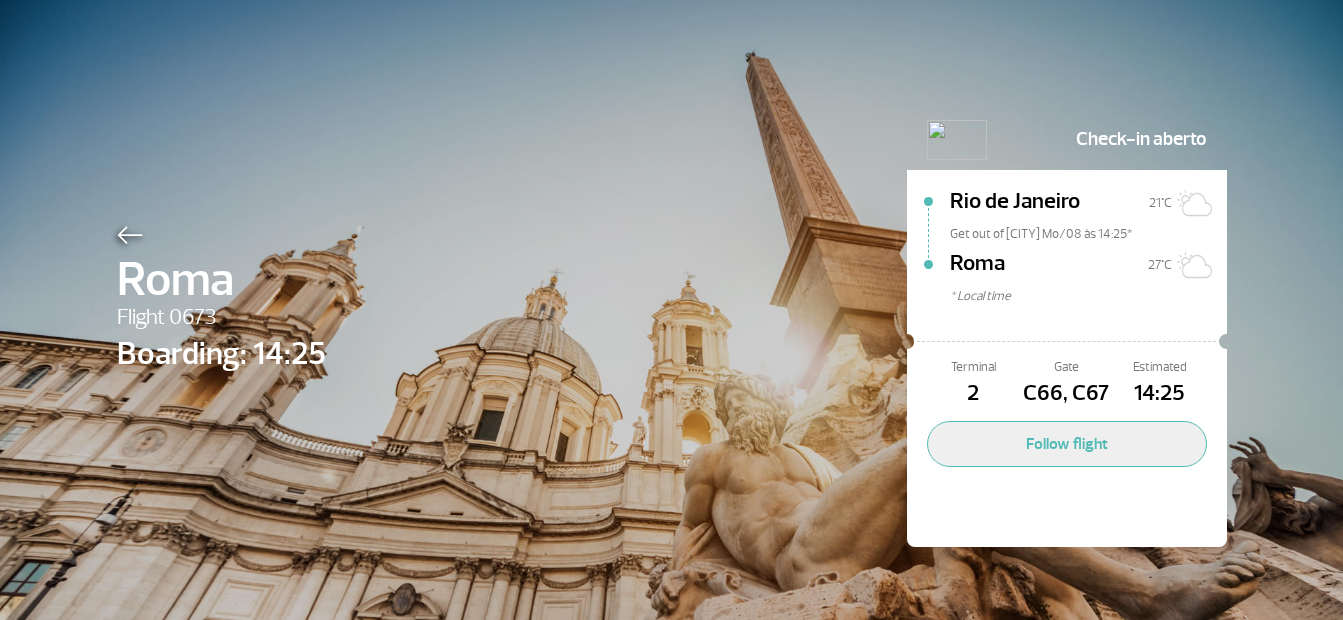 scroll, scrollTop: 0, scrollLeft: 0, axis: both 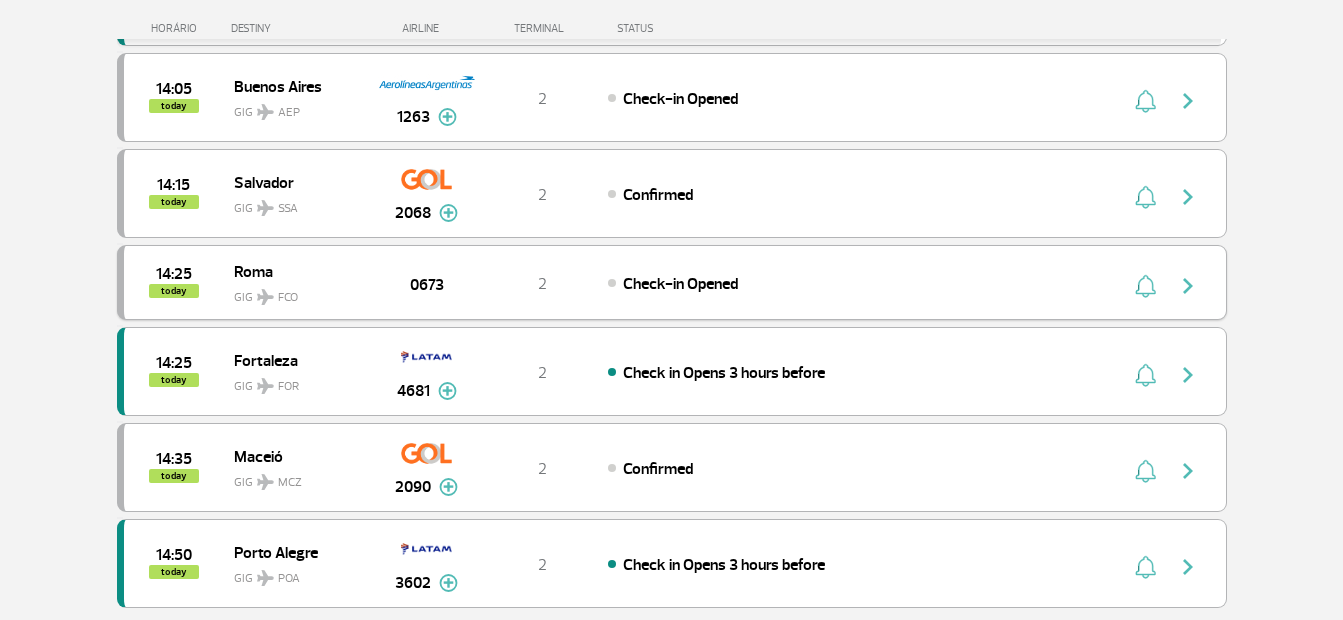 click on "Check-in Opened" at bounding box center [680, 284] 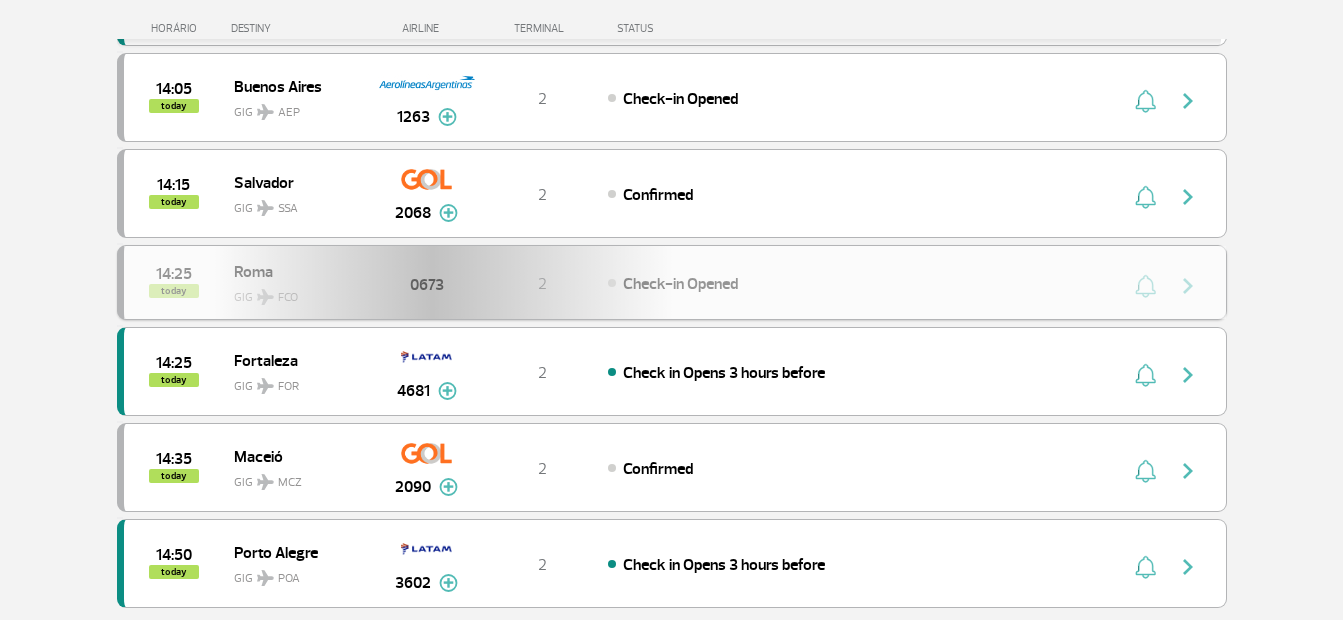 scroll, scrollTop: 0, scrollLeft: 0, axis: both 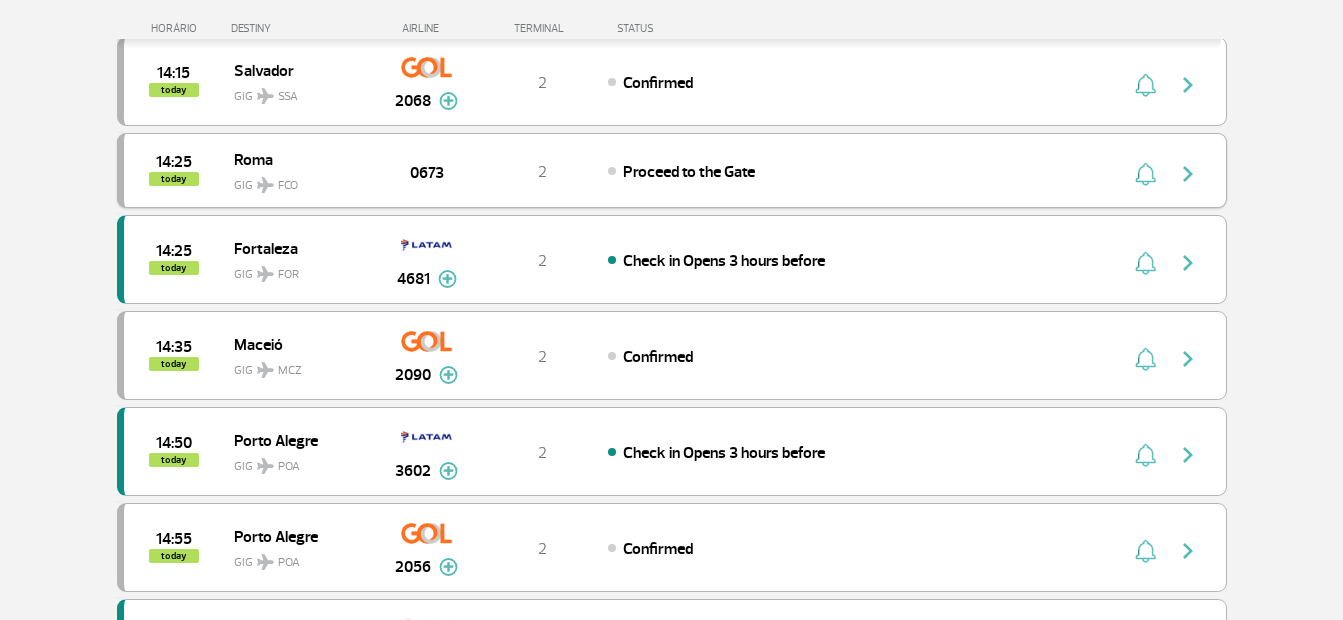 click on "0673" at bounding box center (427, 173) 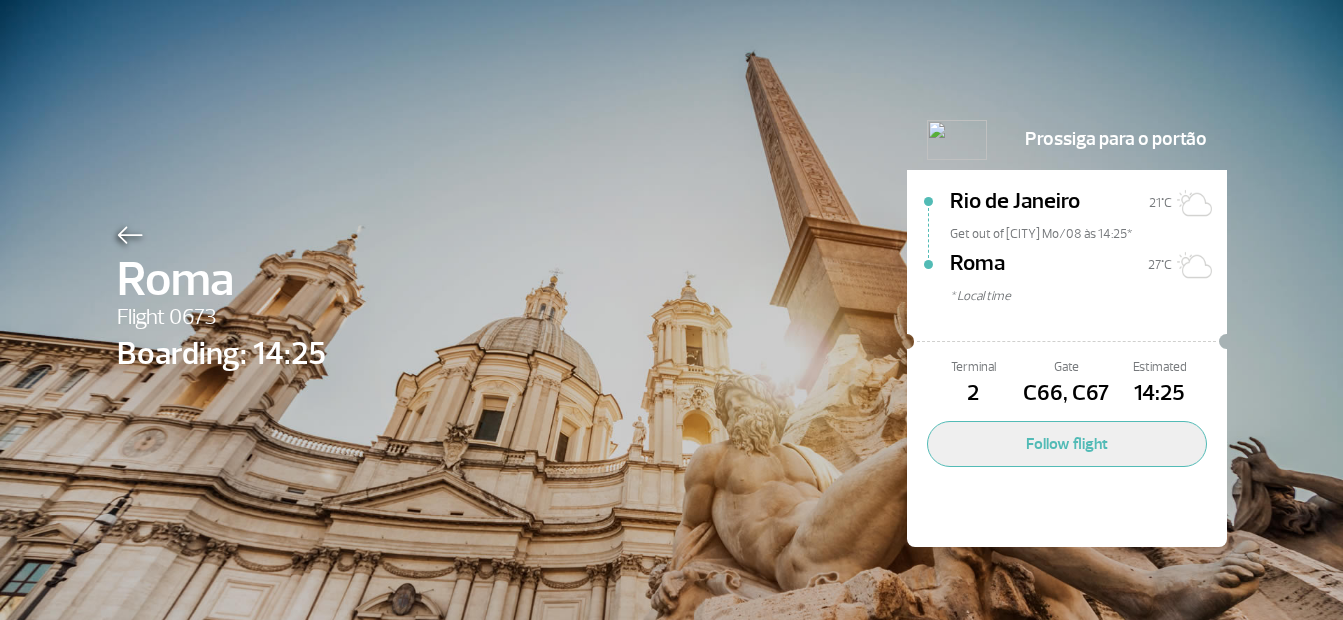 scroll, scrollTop: 0, scrollLeft: 0, axis: both 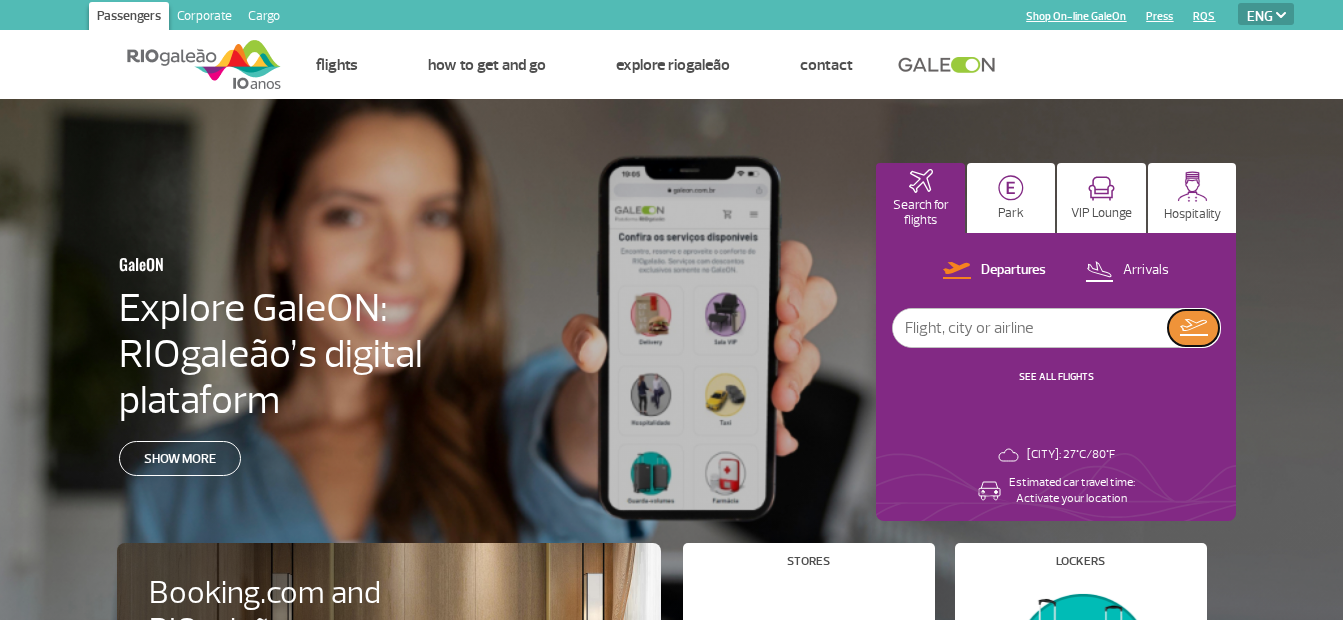 click at bounding box center (1194, 327) 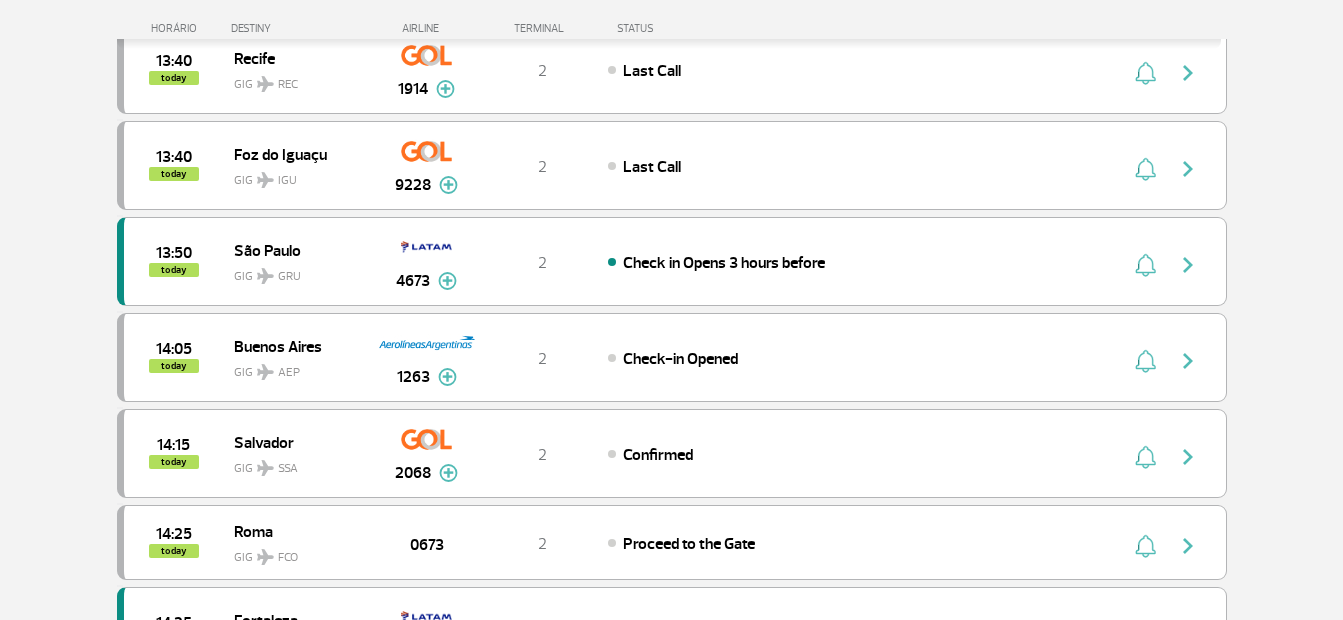 scroll, scrollTop: 1281, scrollLeft: 0, axis: vertical 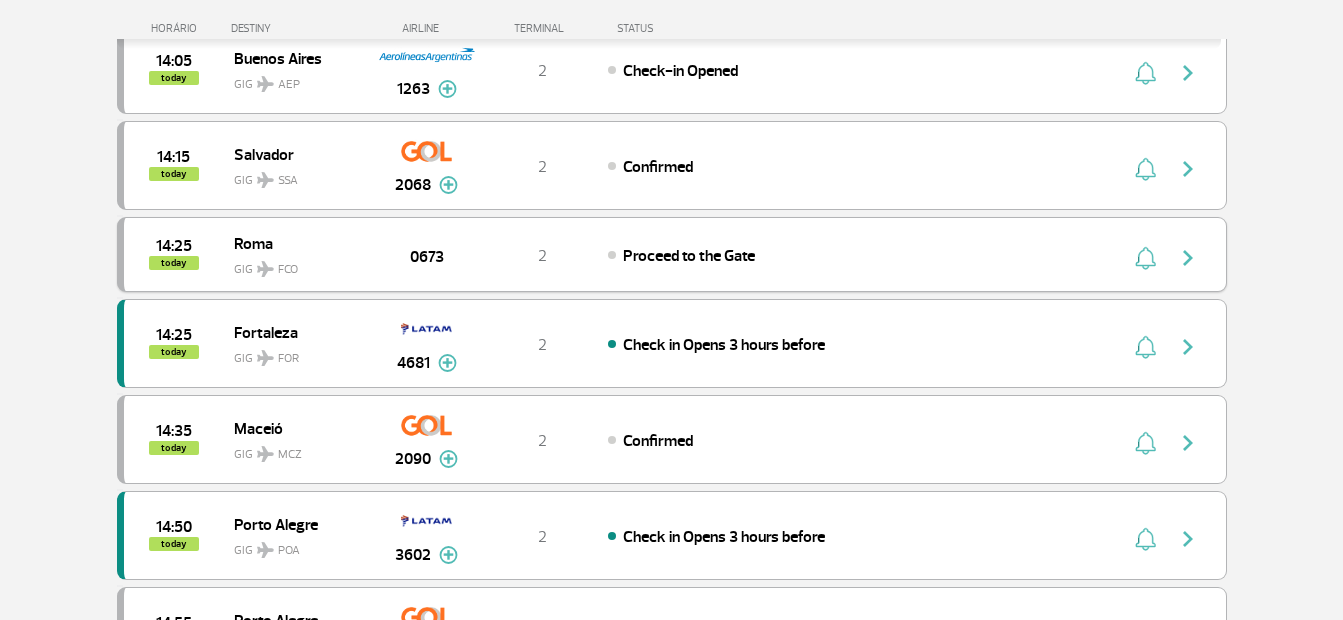 click on "Proceed to the Gate" at bounding box center (689, 256) 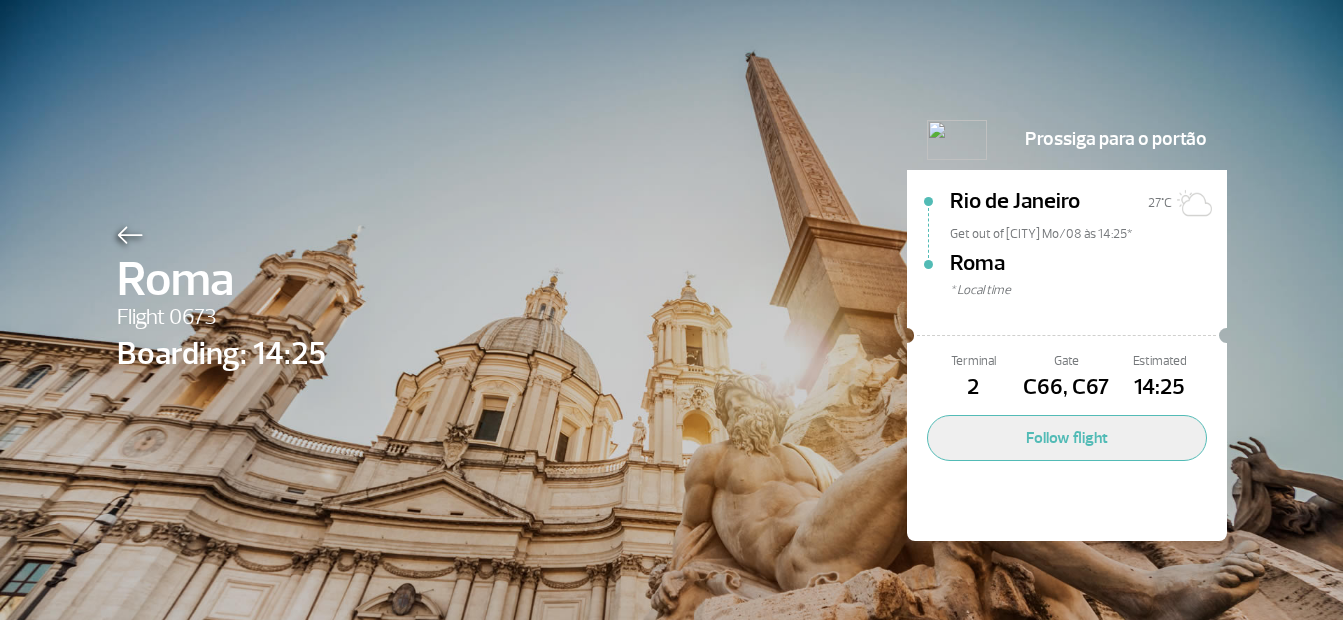 scroll, scrollTop: 0, scrollLeft: 0, axis: both 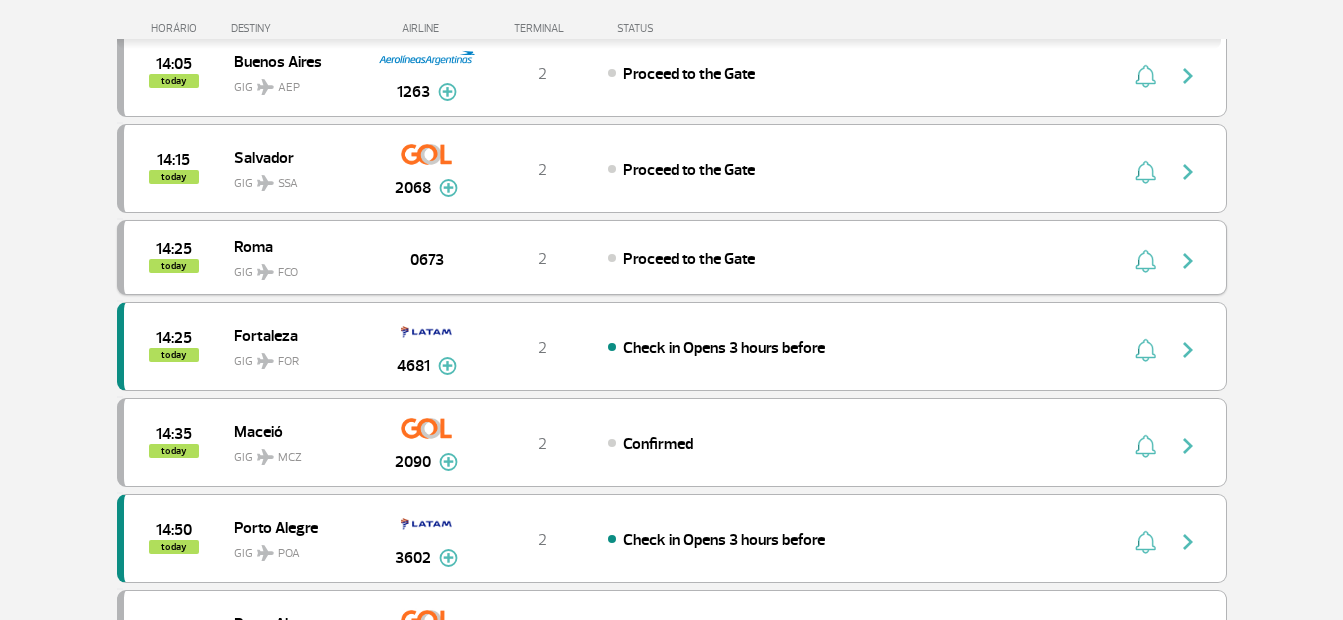 click on "Proceed to the Gate" at bounding box center (689, 259) 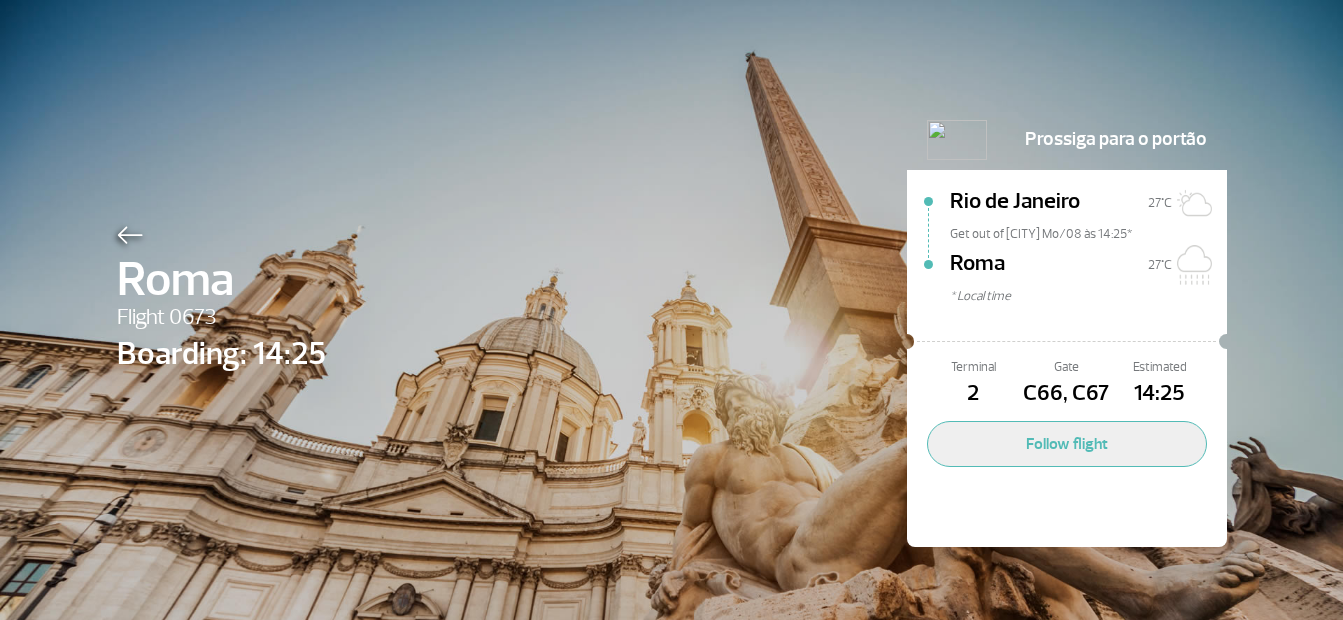 scroll, scrollTop: 0, scrollLeft: 0, axis: both 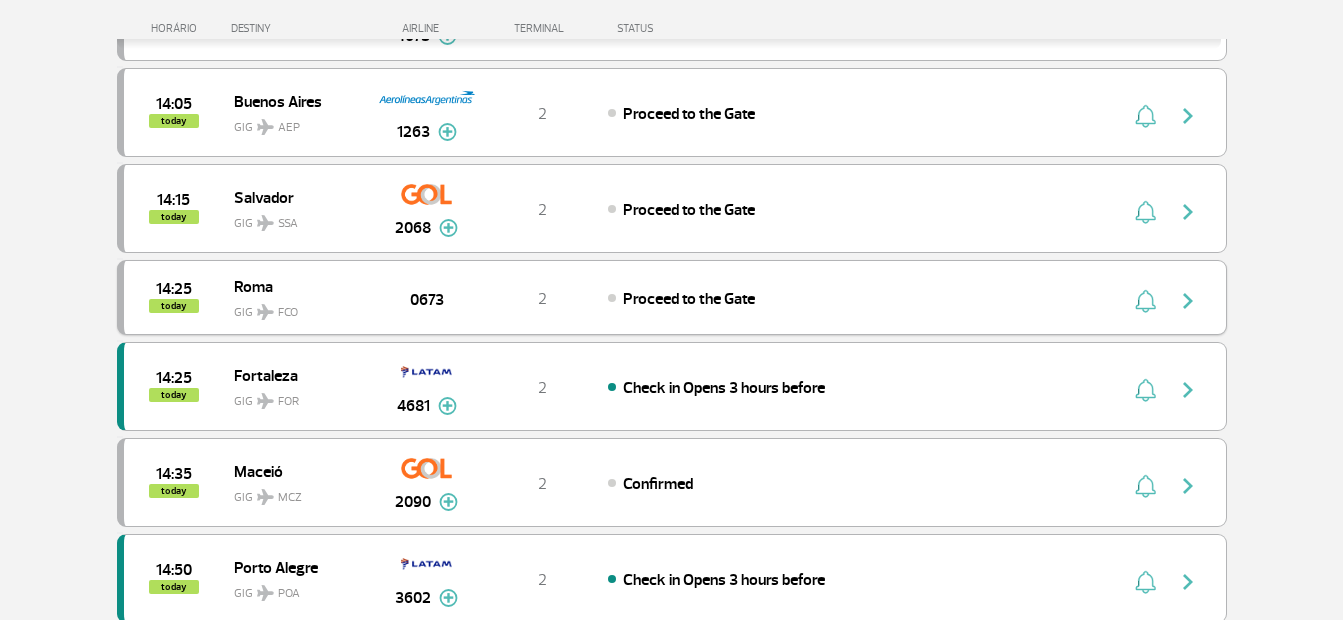 click on "Proceed to the Gate" at bounding box center (689, 299) 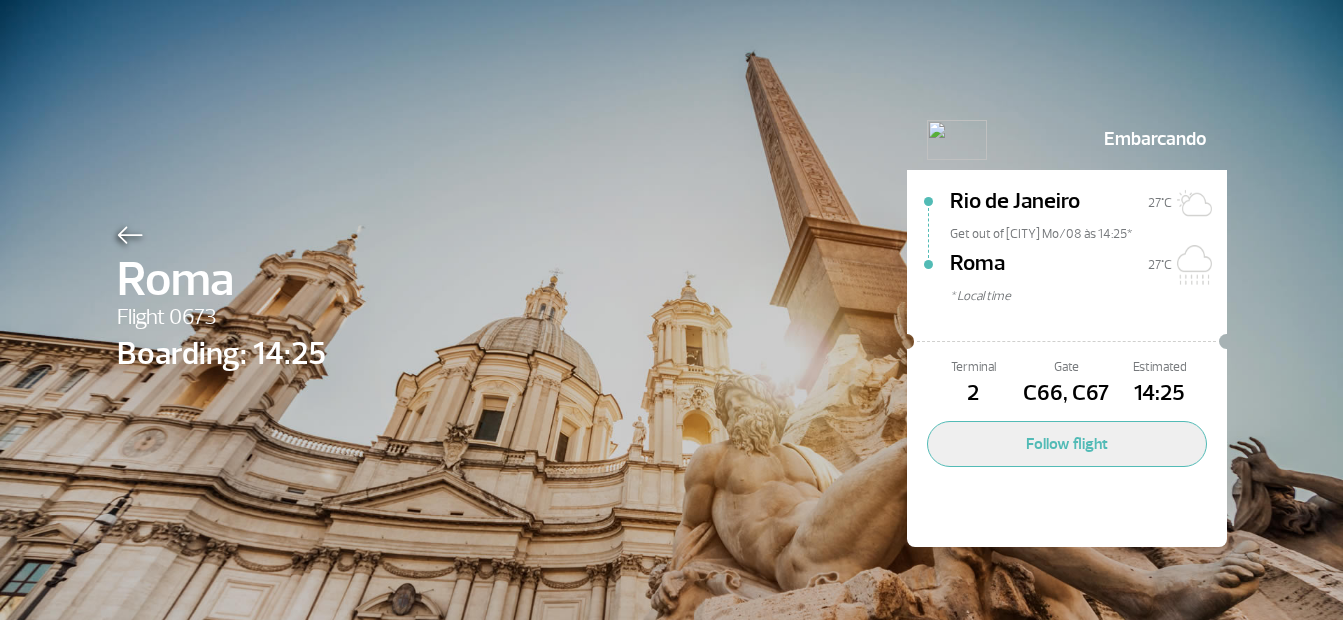 scroll, scrollTop: 0, scrollLeft: 0, axis: both 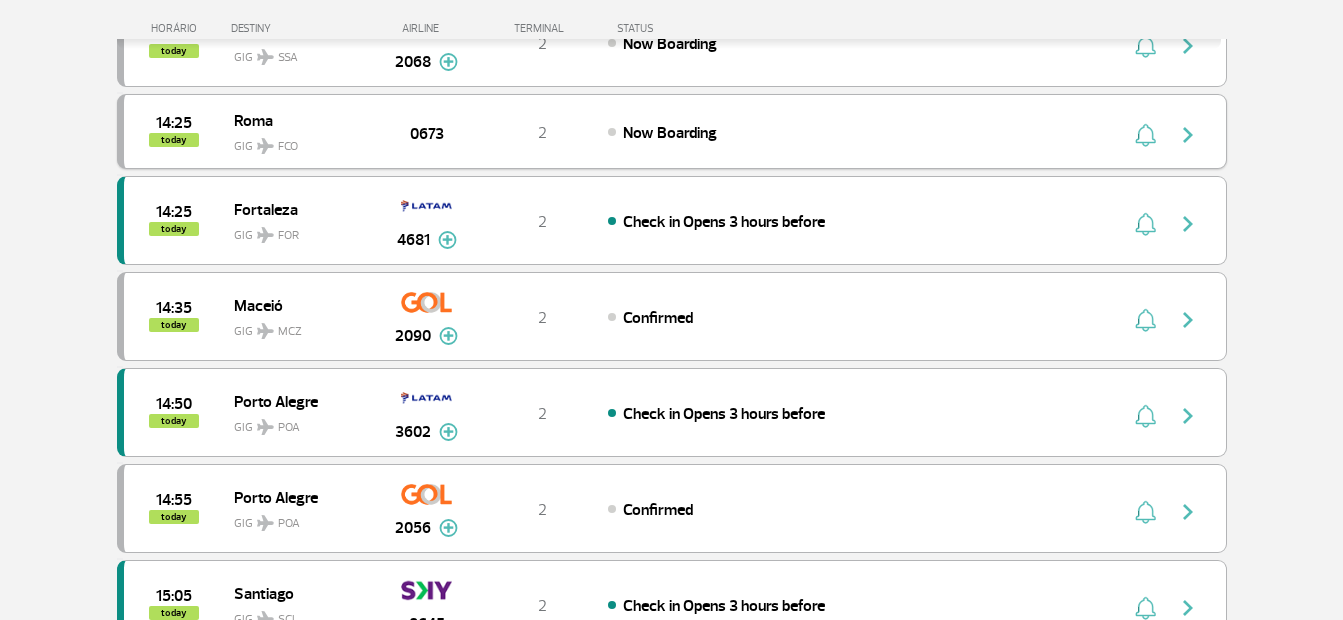 click on "Now Boarding" at bounding box center (670, 133) 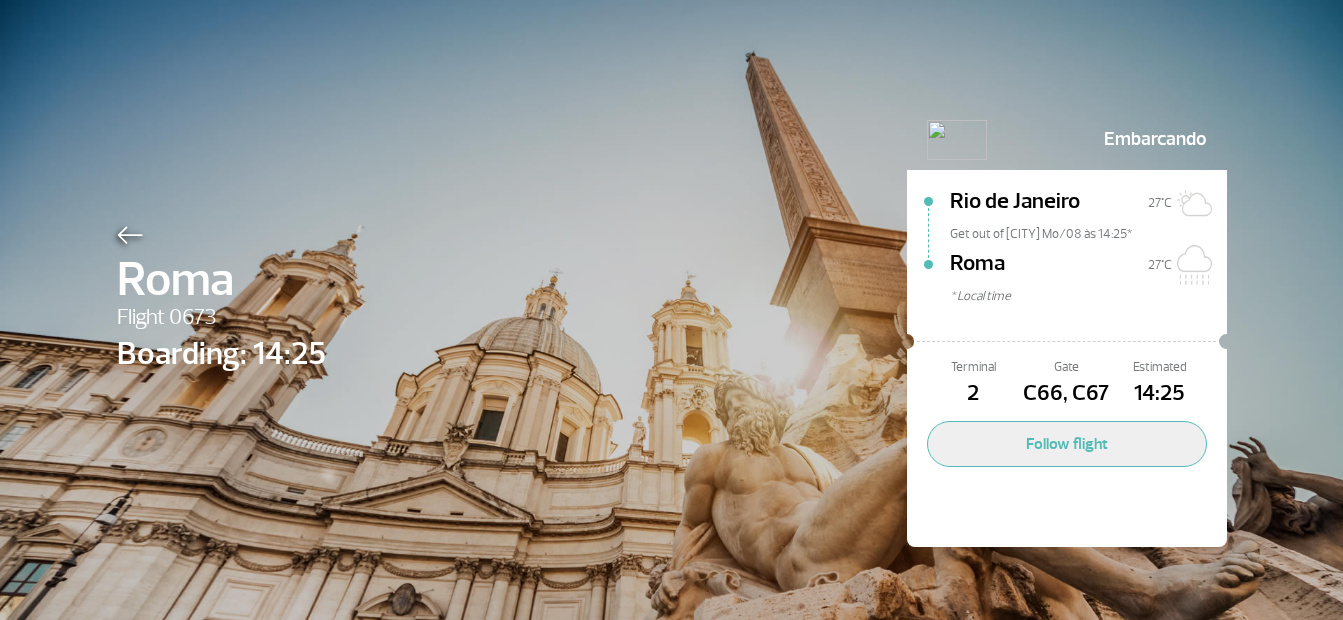 scroll, scrollTop: 0, scrollLeft: 0, axis: both 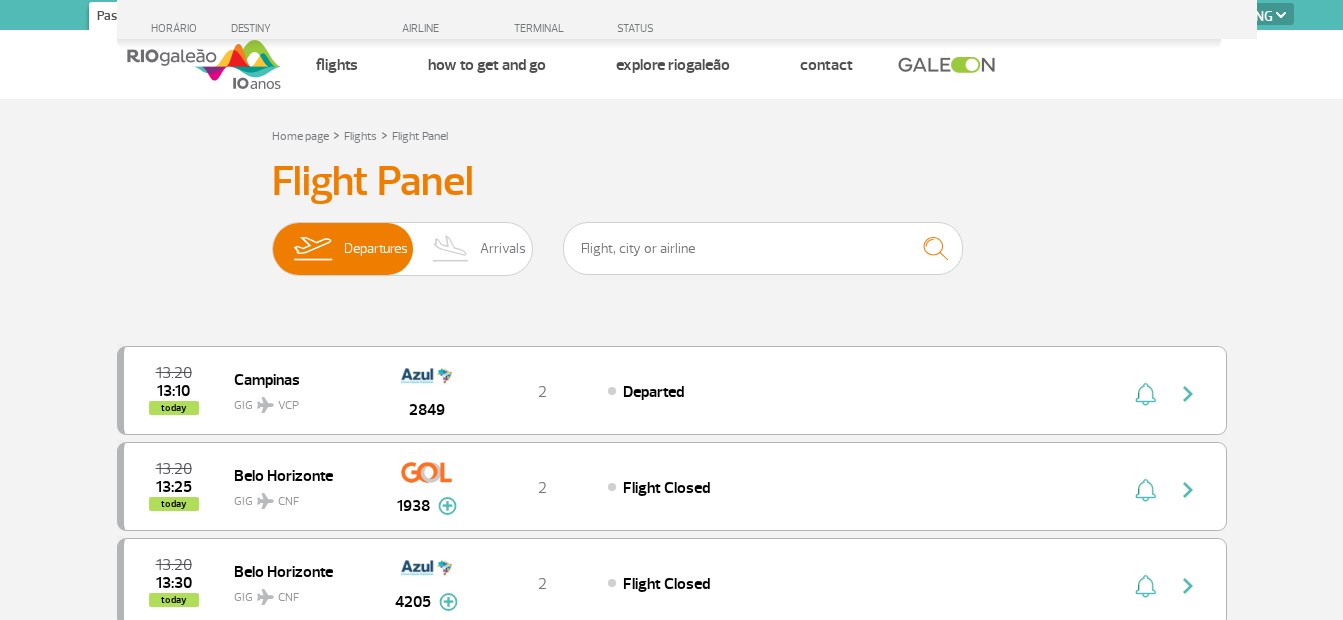 select on "en" 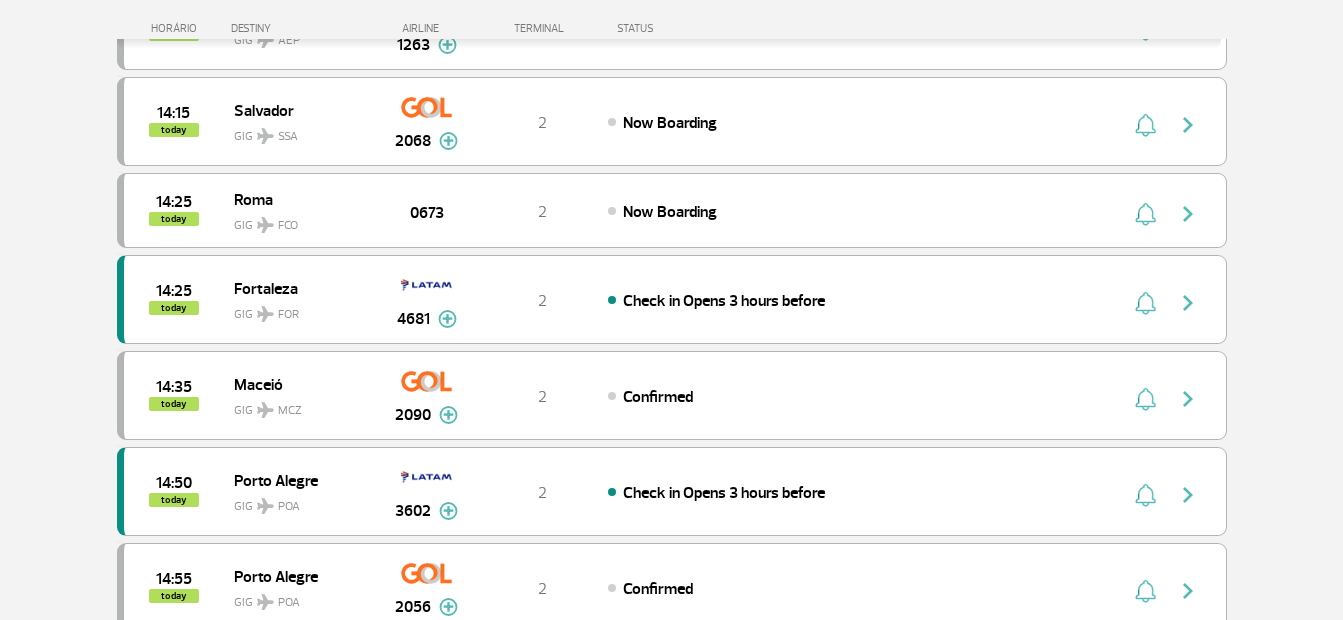 scroll, scrollTop: 1133, scrollLeft: 0, axis: vertical 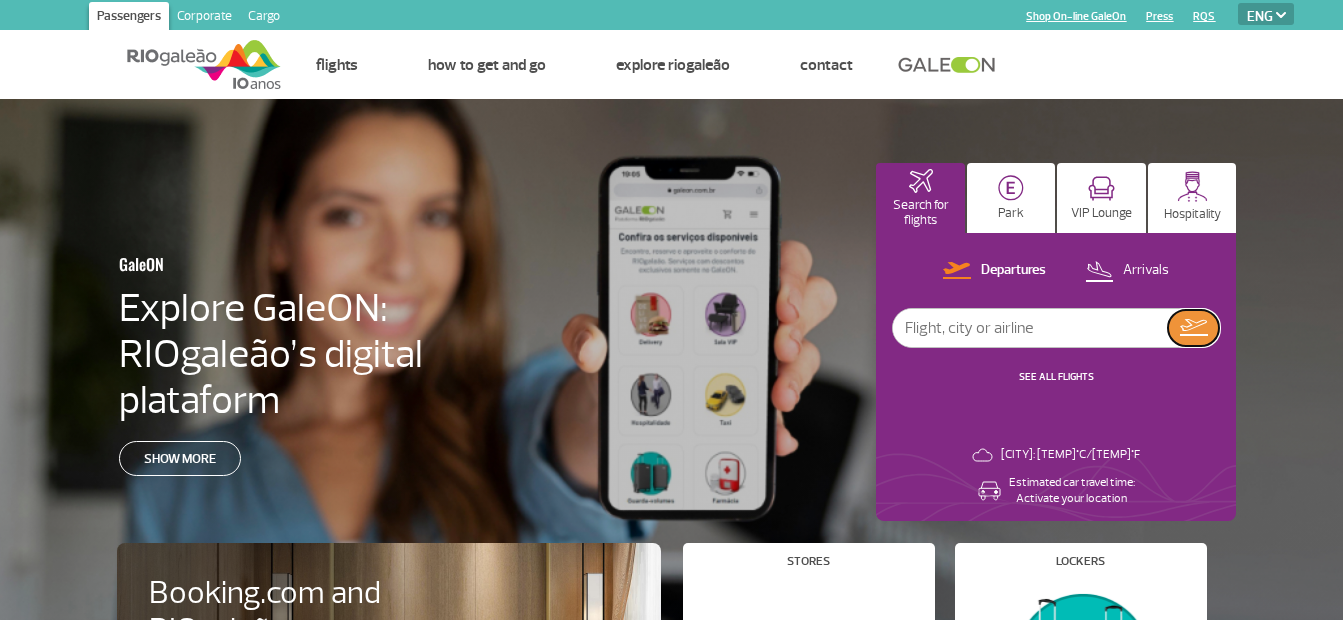 click at bounding box center (1194, 327) 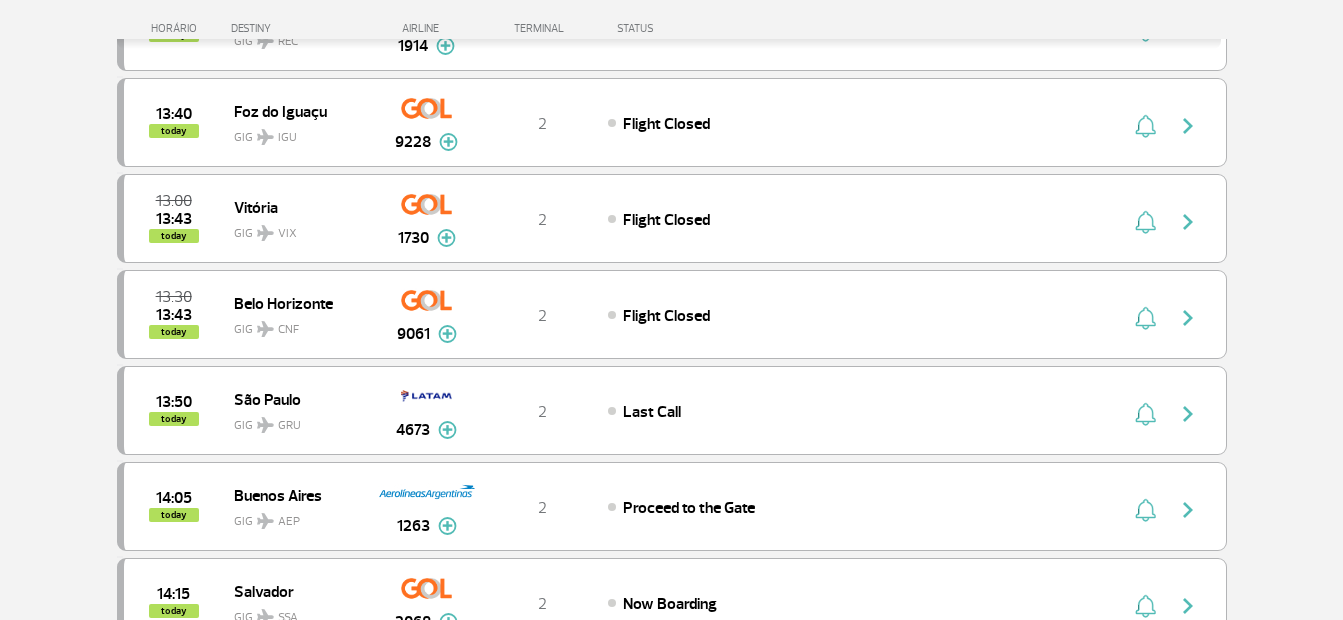 scroll, scrollTop: 1067, scrollLeft: 0, axis: vertical 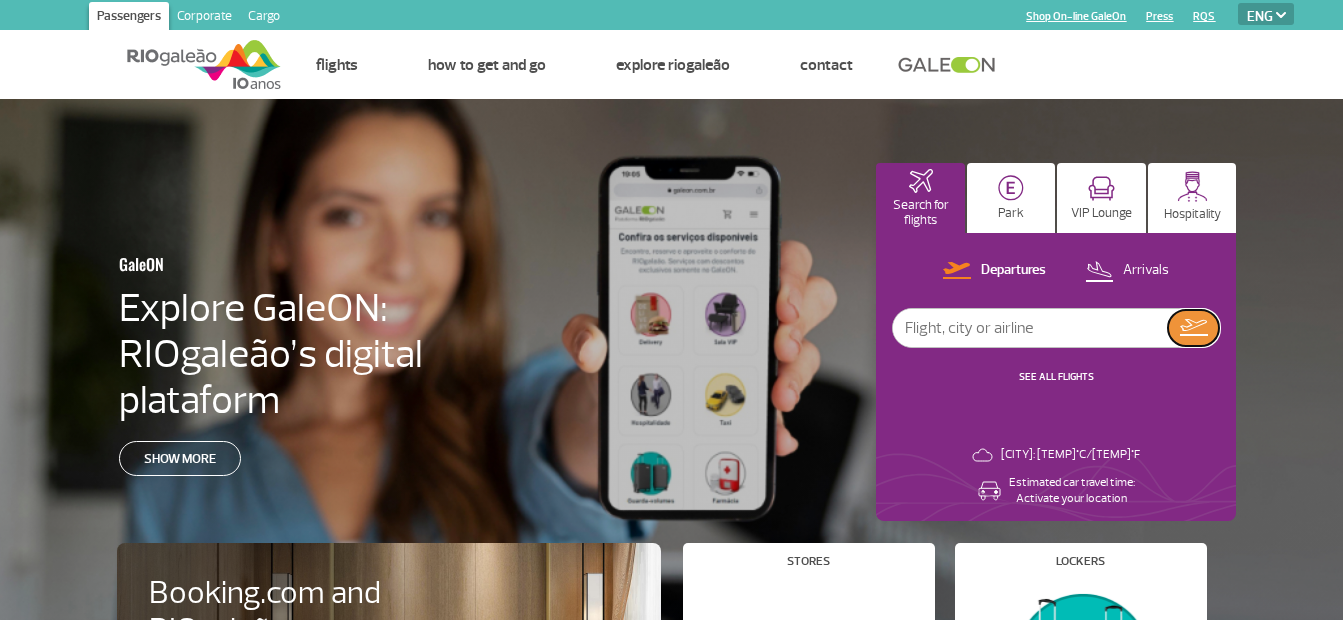 click at bounding box center (1194, 327) 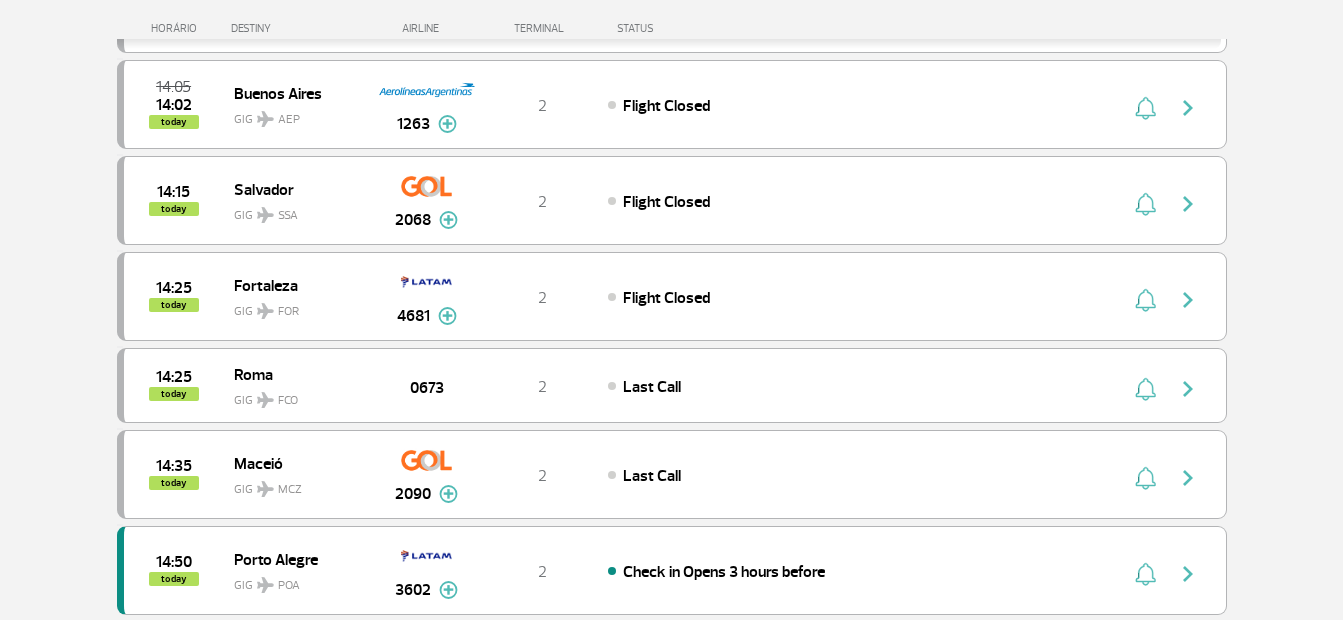 scroll, scrollTop: 579, scrollLeft: 0, axis: vertical 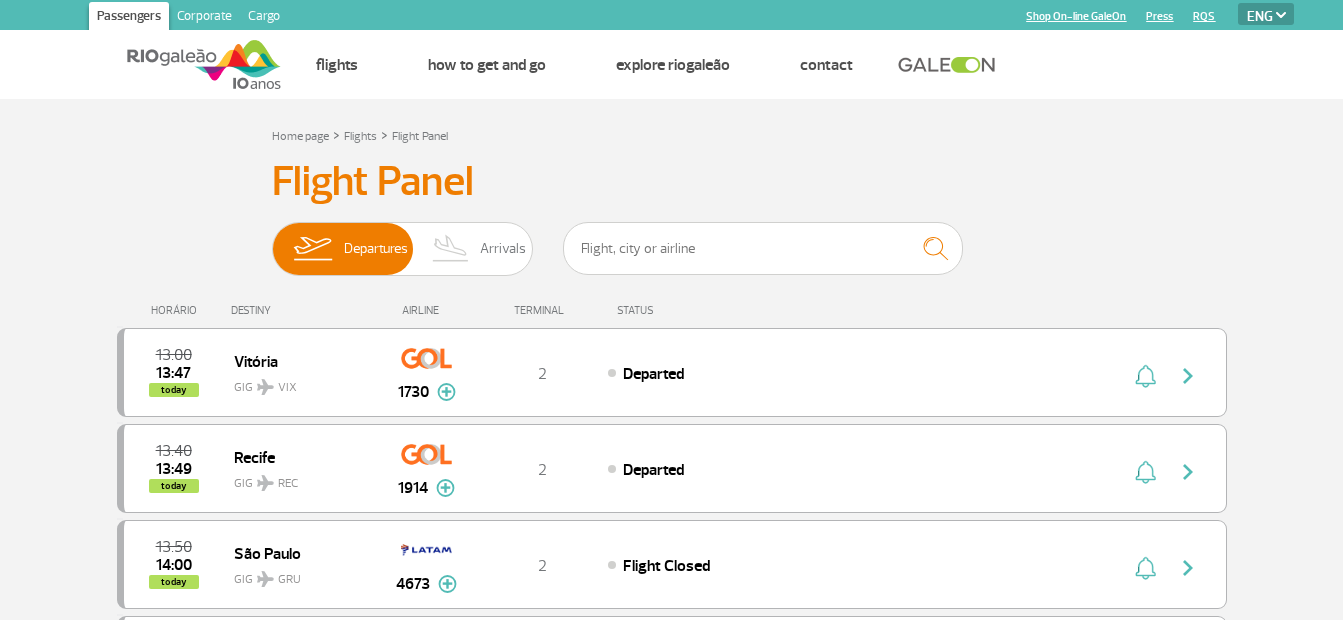 click at bounding box center [1281, 15] 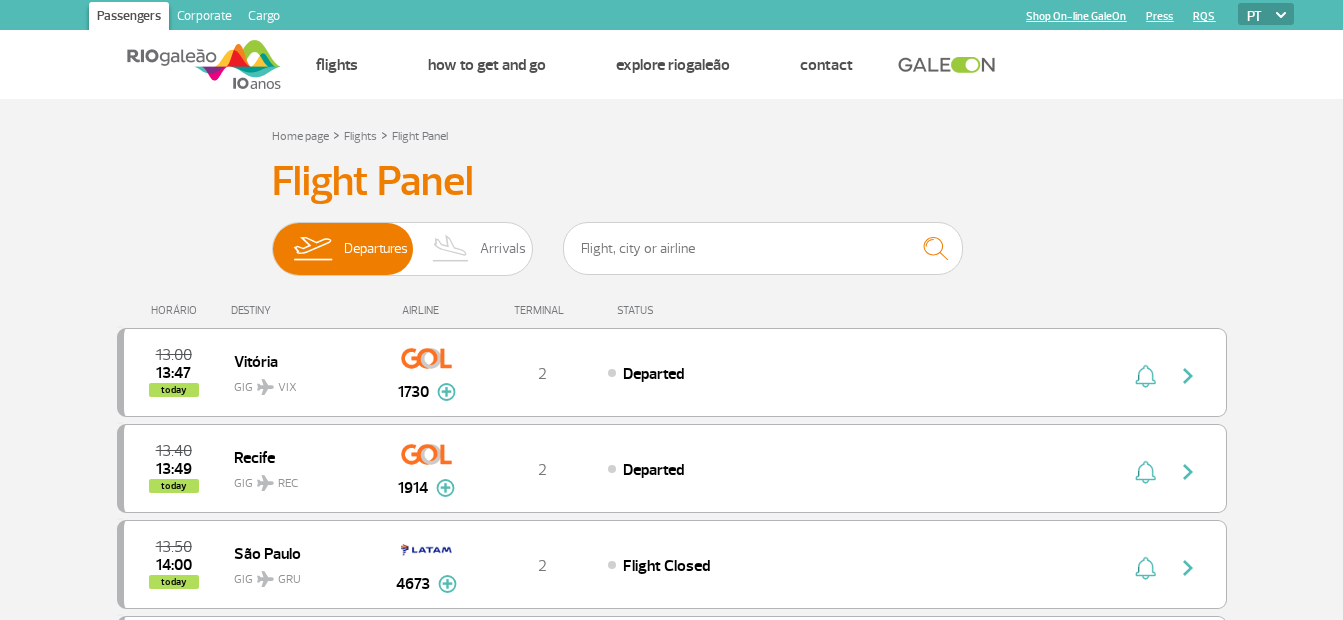 click on "PT   ENG   ESP" at bounding box center [1266, 14] 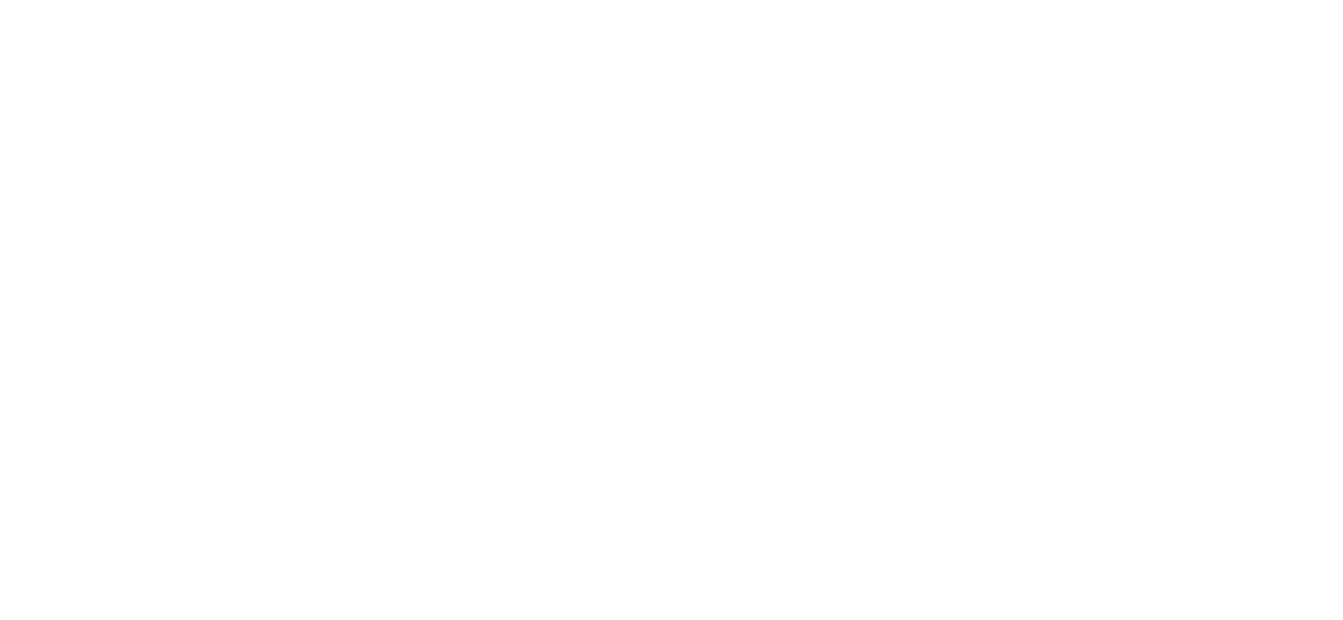 scroll, scrollTop: 0, scrollLeft: 0, axis: both 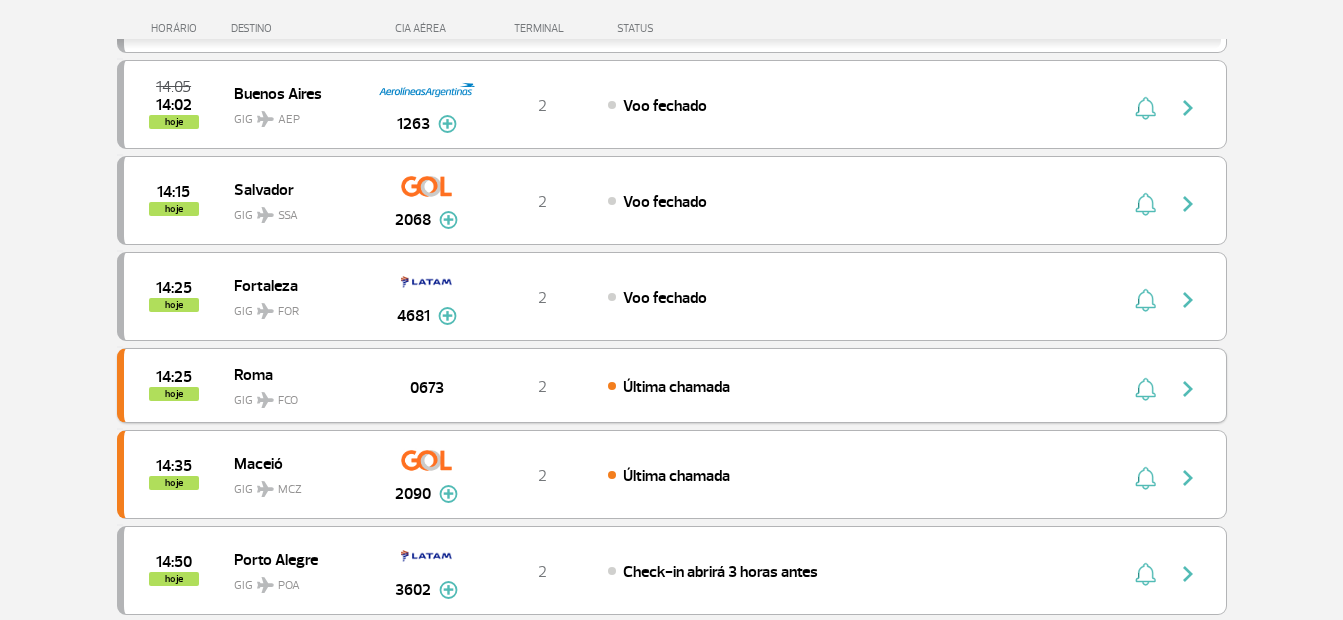 click on "14:25 hoje [CITY] GIG FCO 0673 2 Última chamada" at bounding box center [672, 385] 